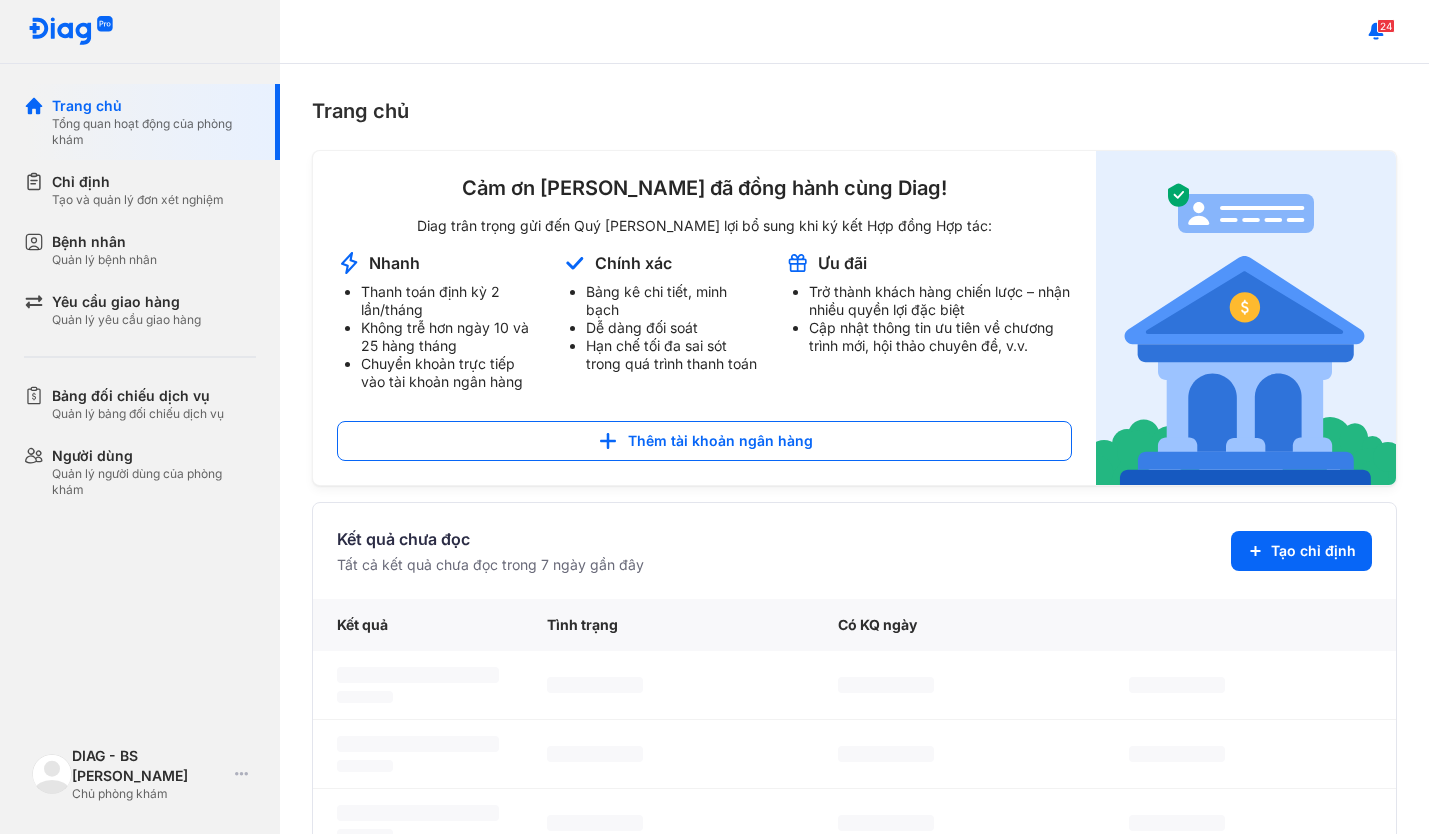scroll, scrollTop: 0, scrollLeft: 0, axis: both 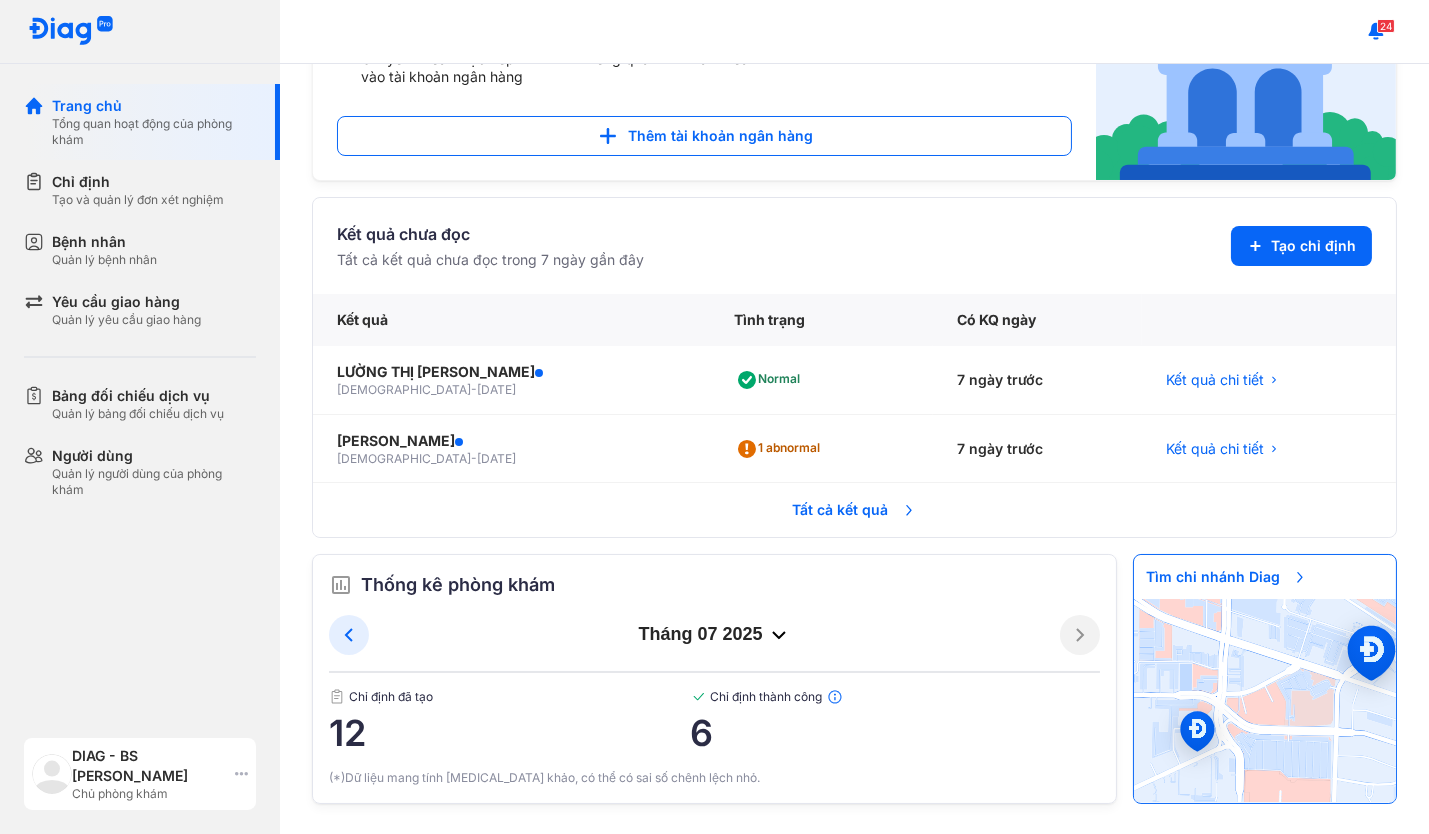 click on "DIAG -  BS Phạm Hồng Toàn" at bounding box center [149, 766] 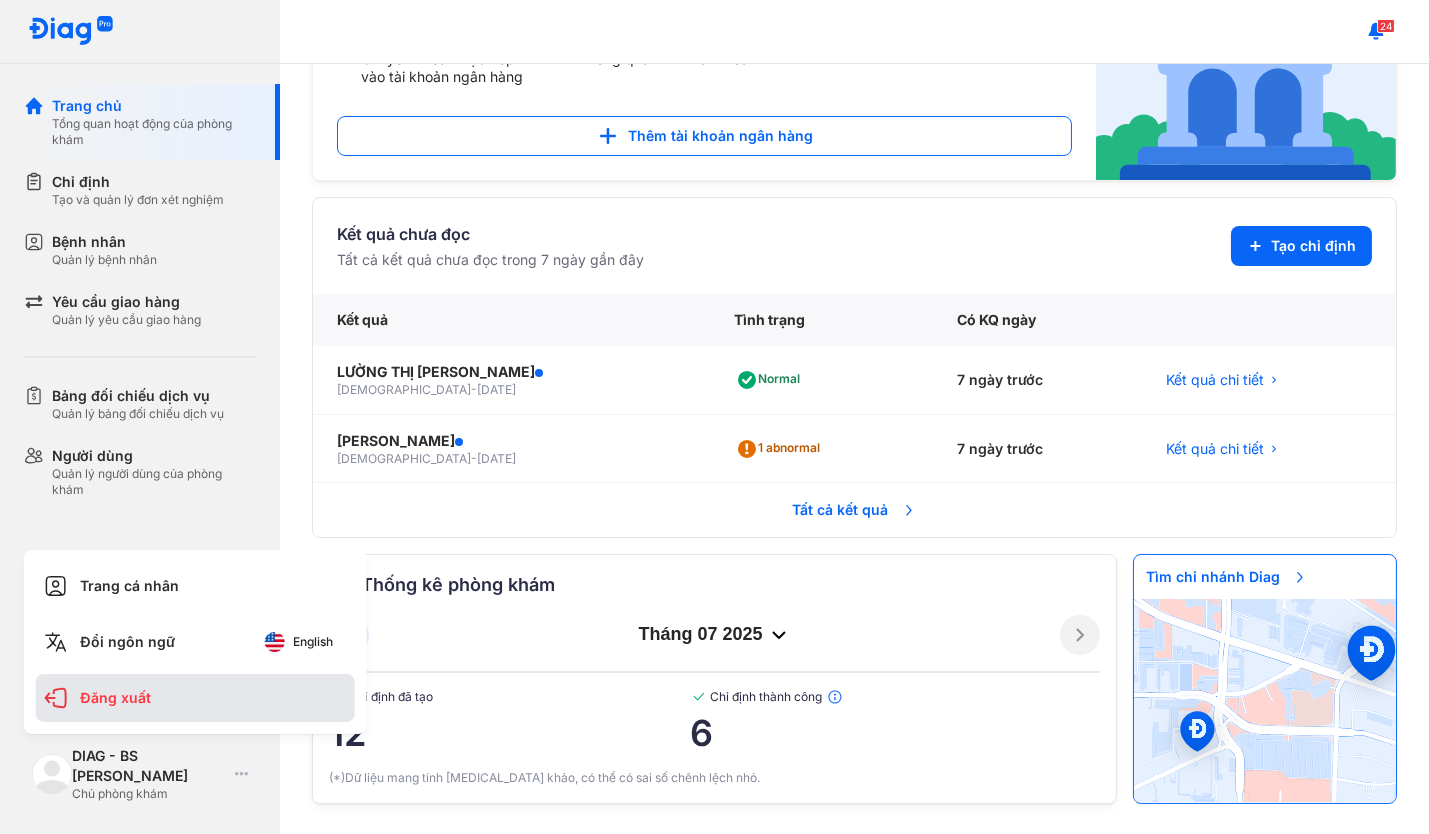 click on "Đăng xuất" 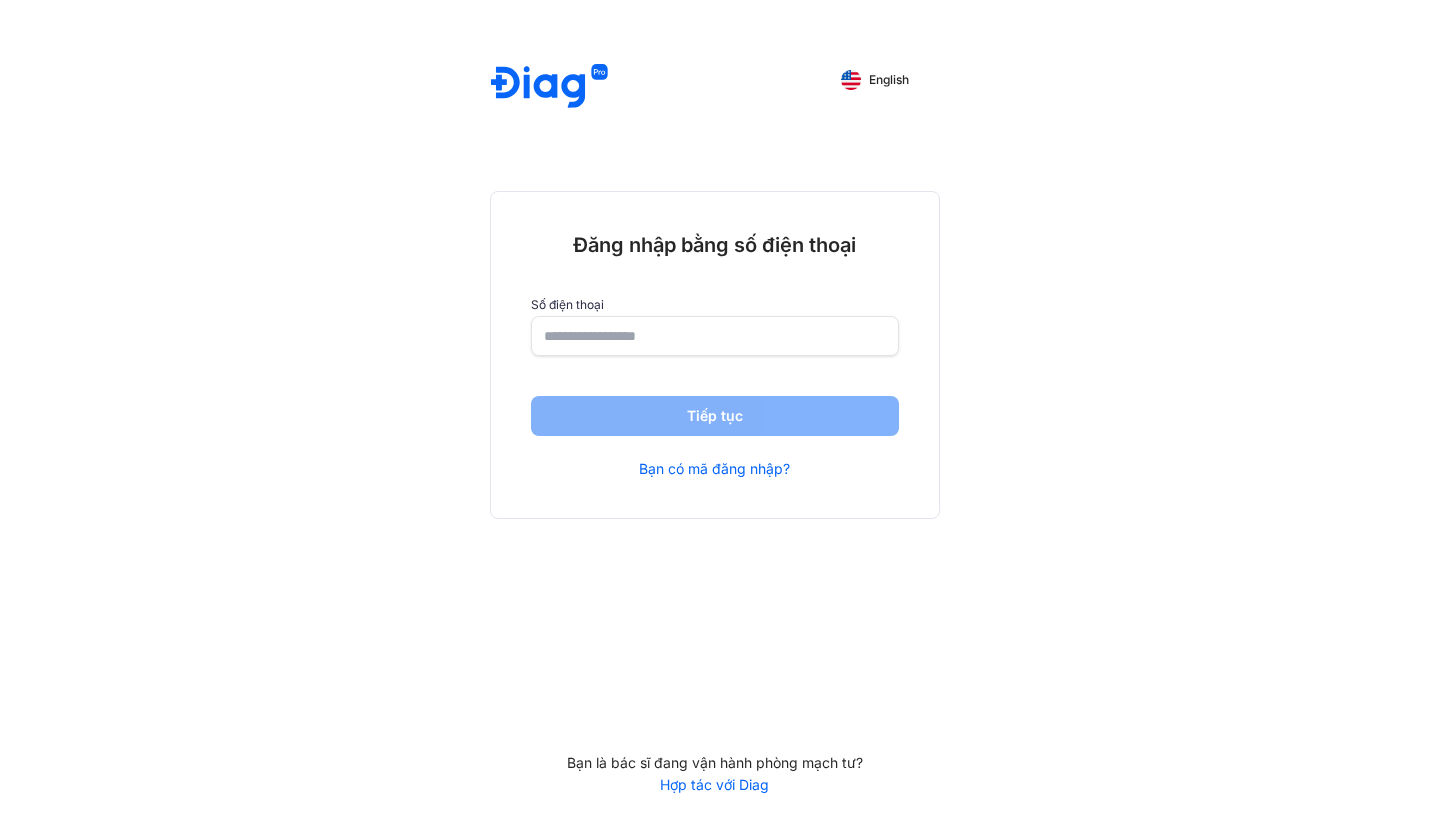 scroll, scrollTop: 0, scrollLeft: 0, axis: both 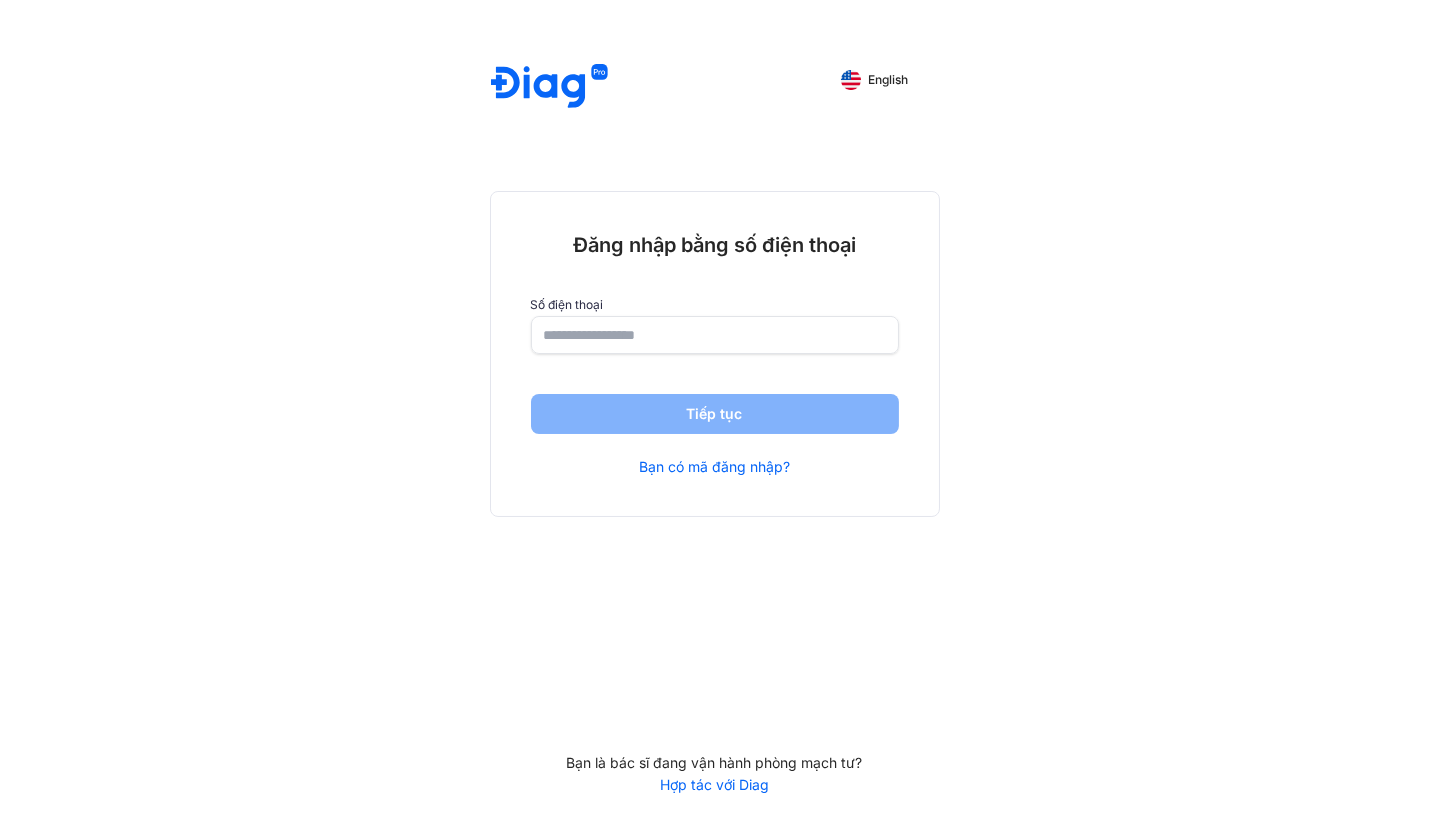 click 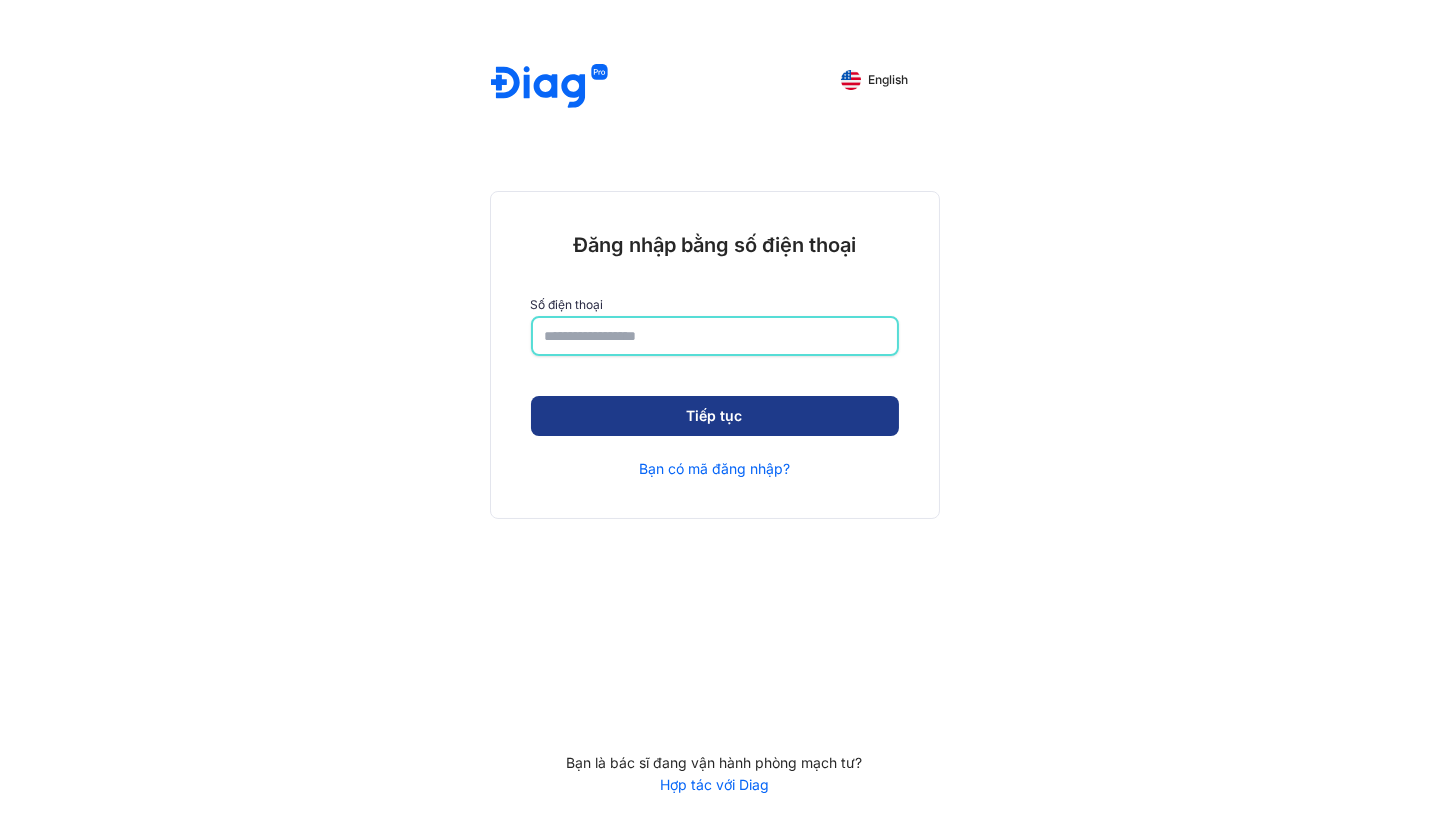 type on "**********" 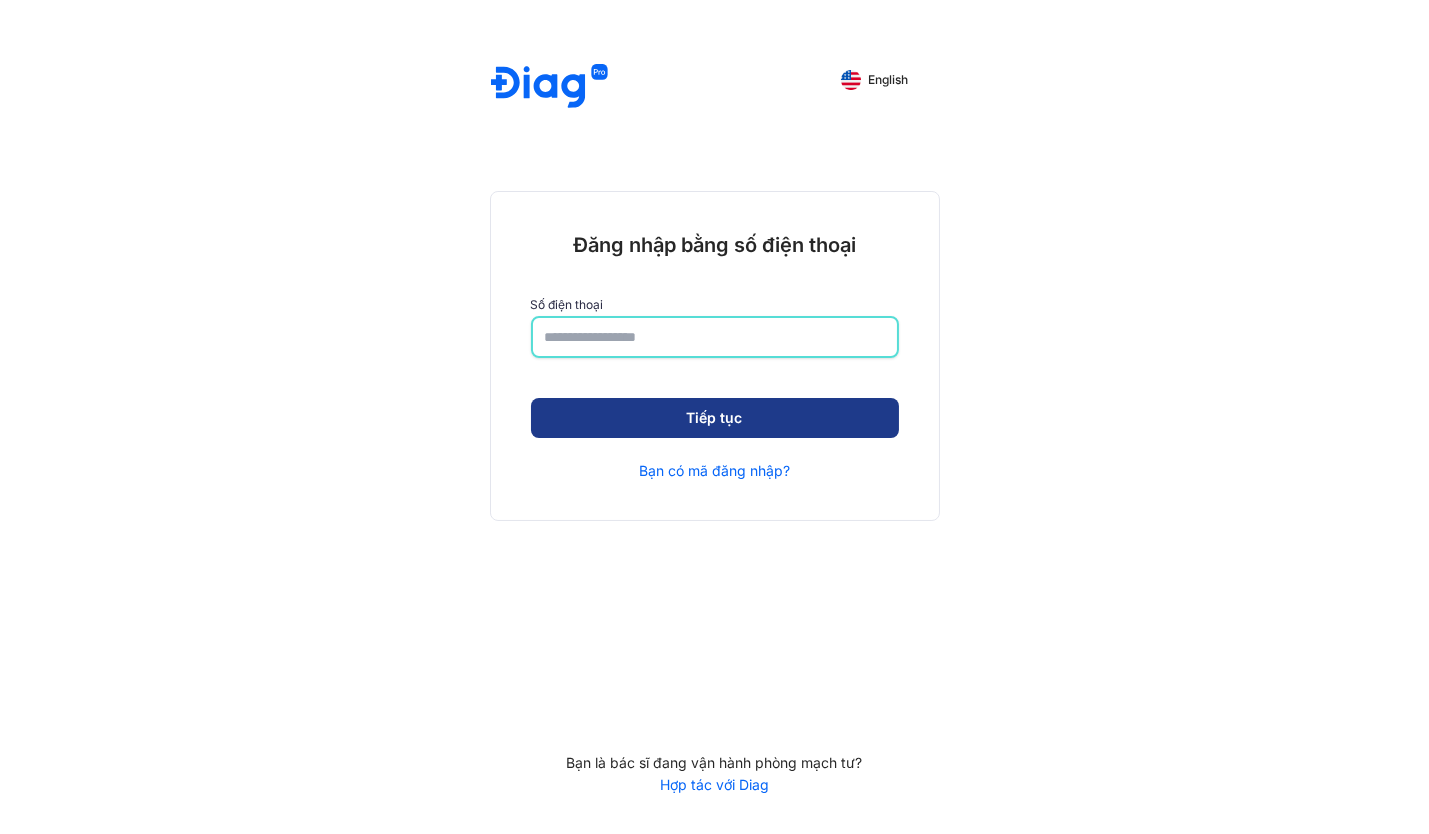 click on "Tiếp tục" at bounding box center (715, 418) 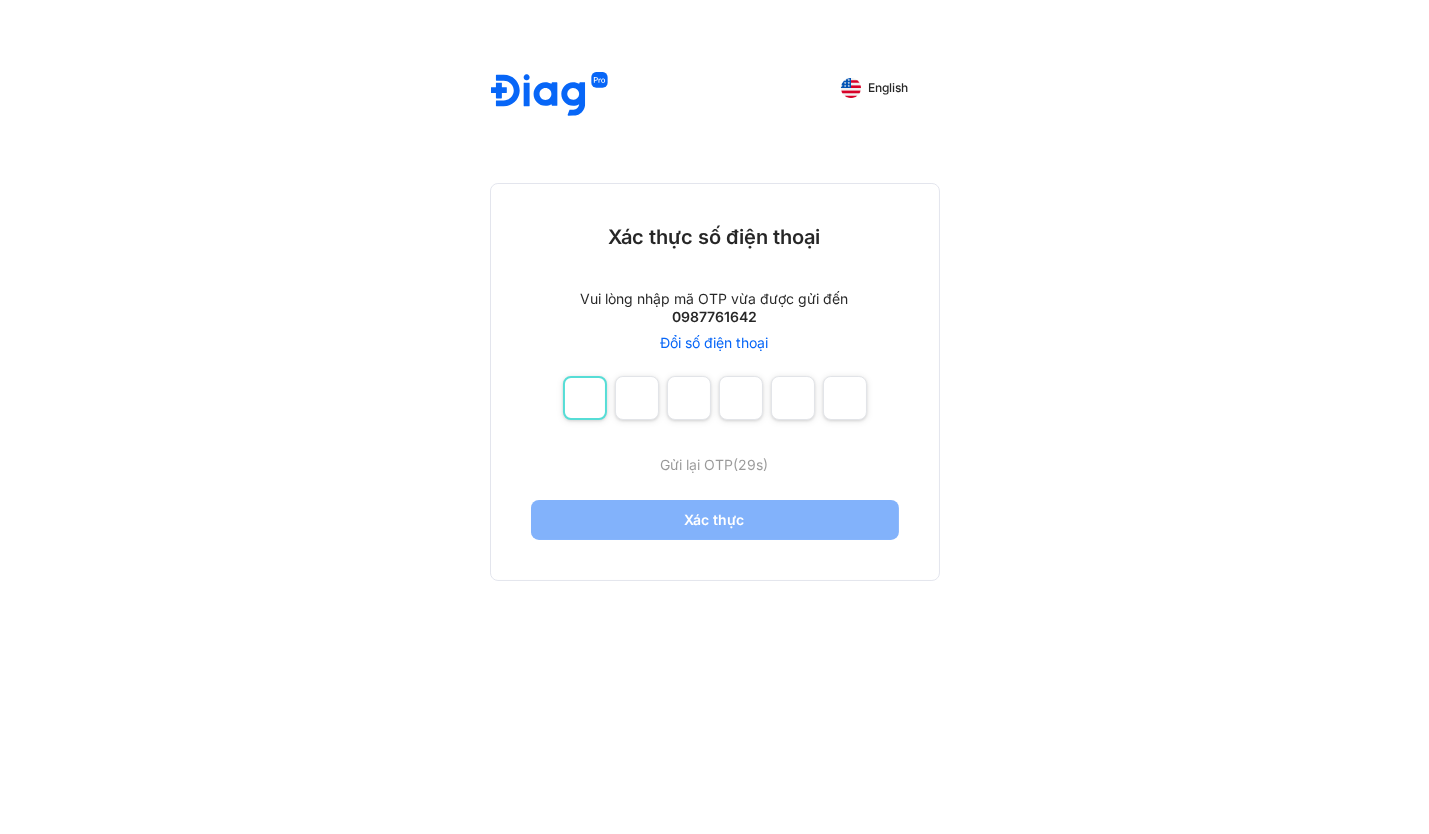 click at bounding box center (585, 398) 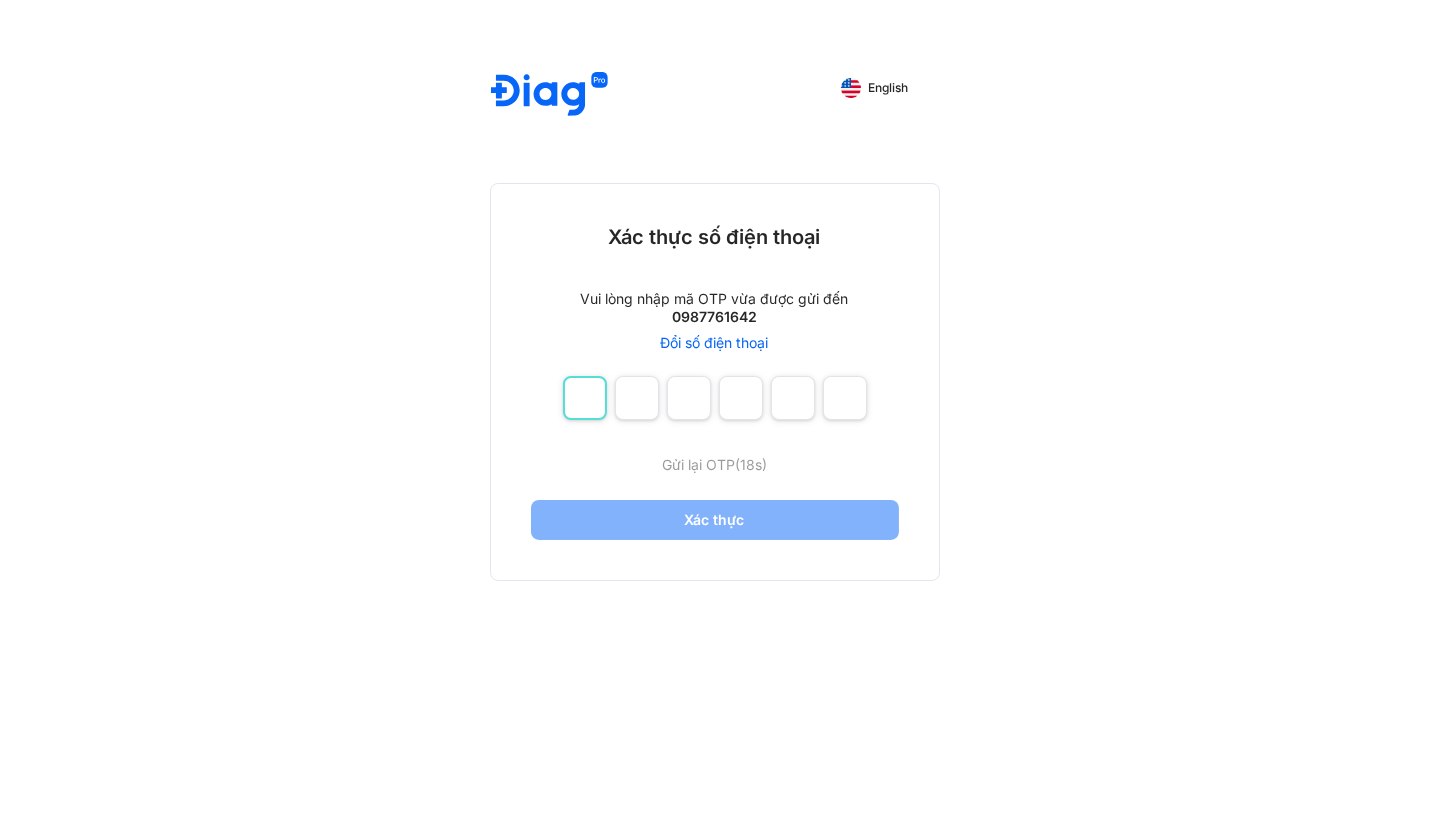 type on "*" 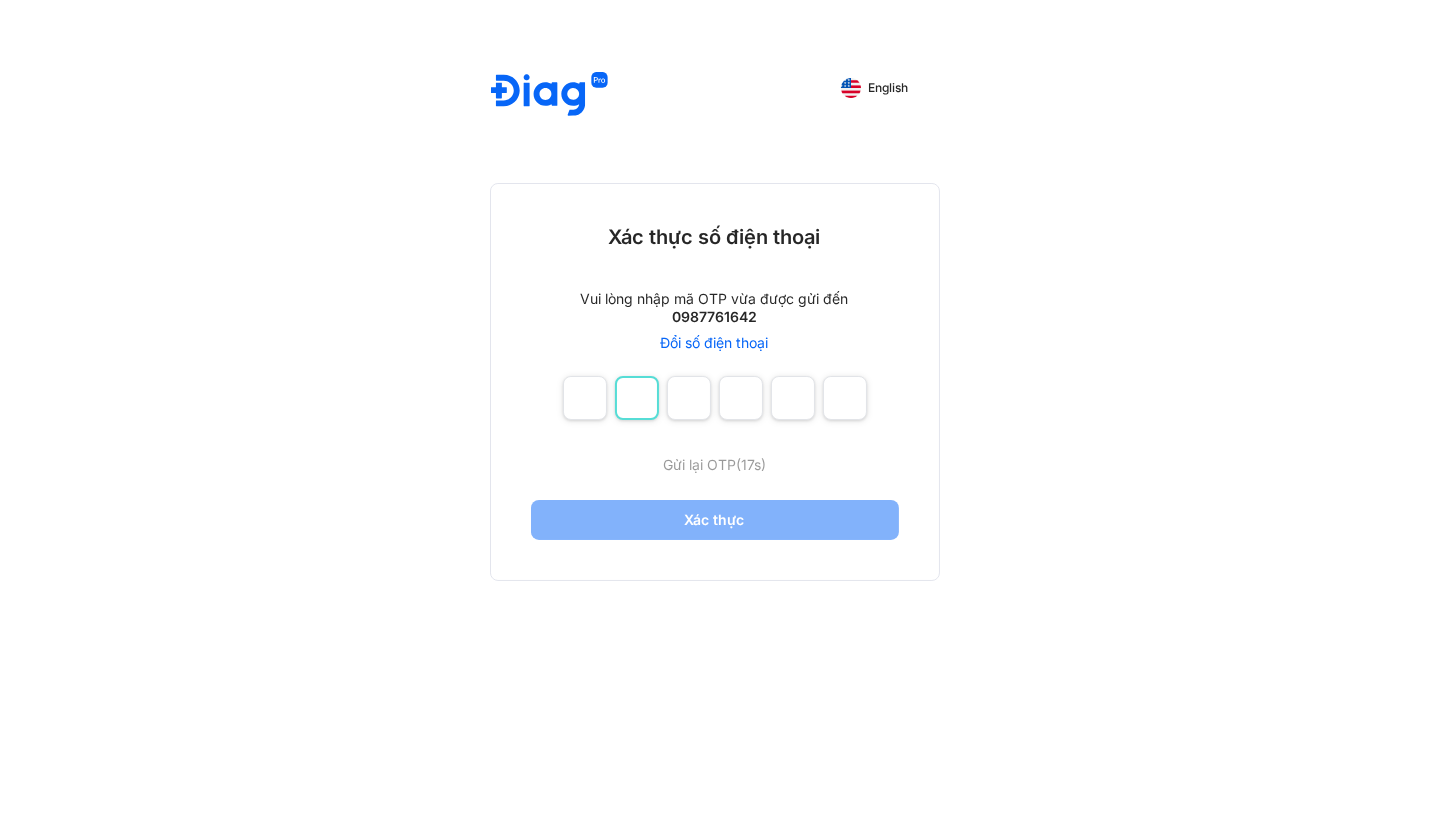 type on "*" 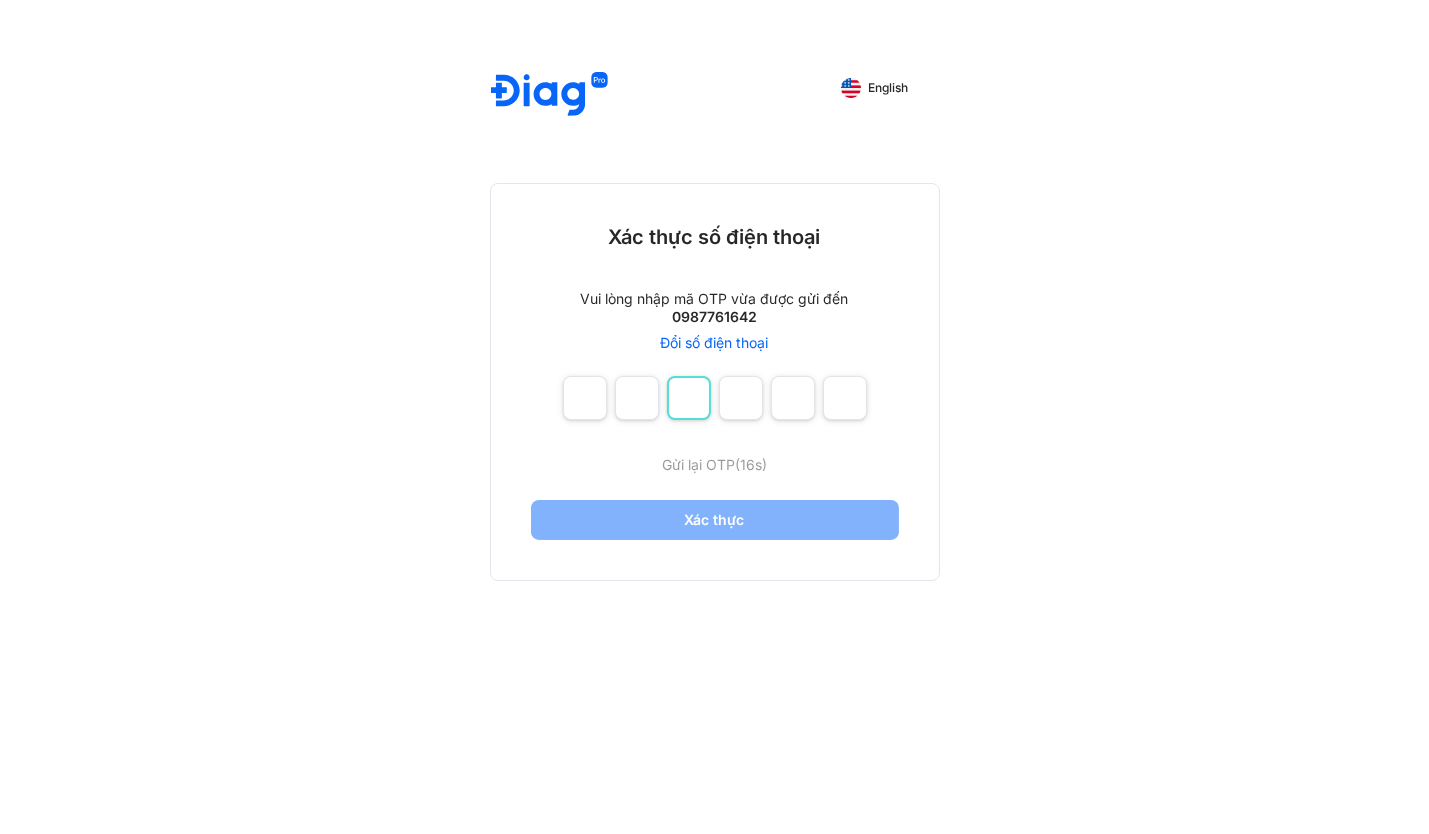 type on "*" 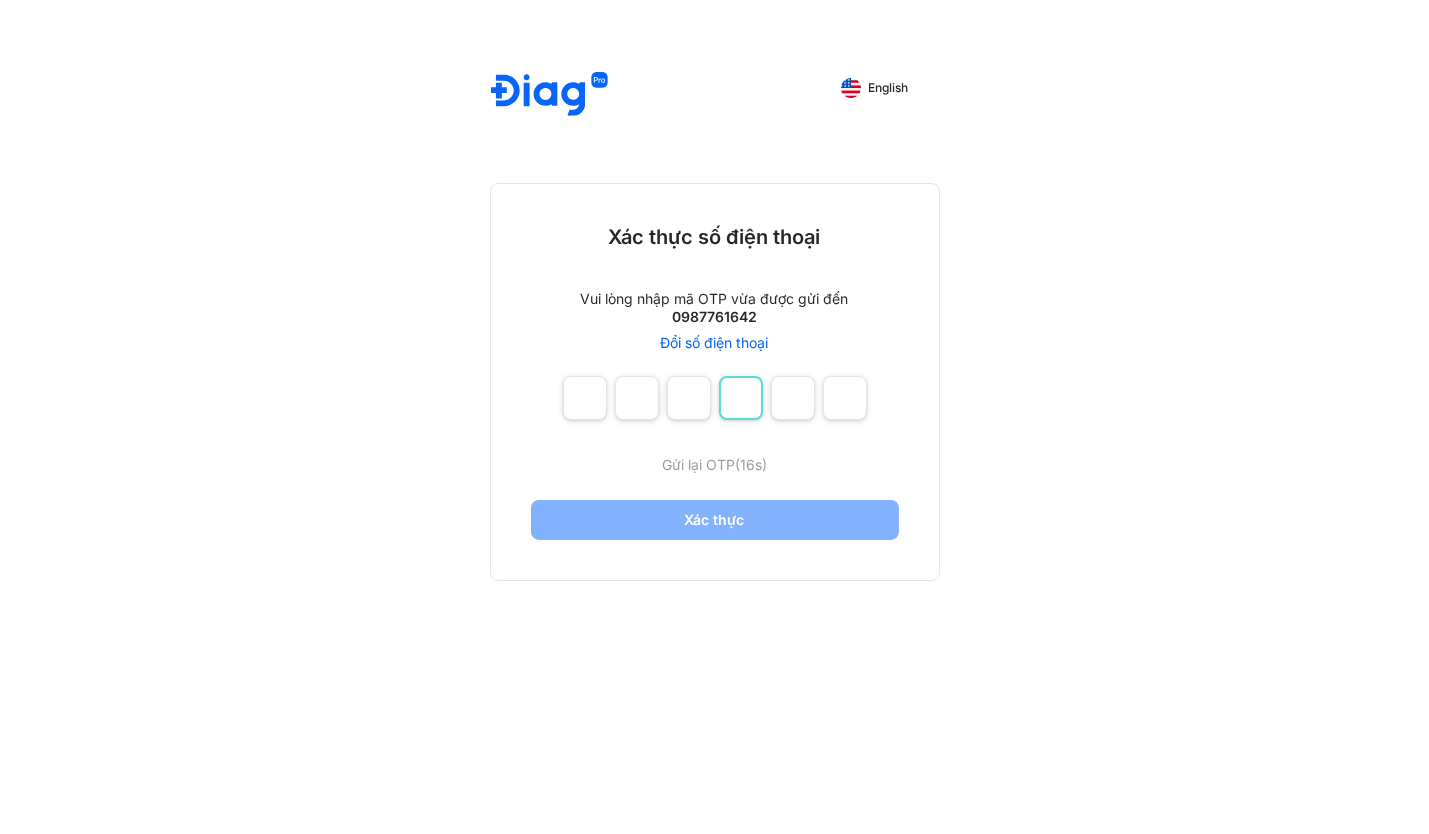 type on "*" 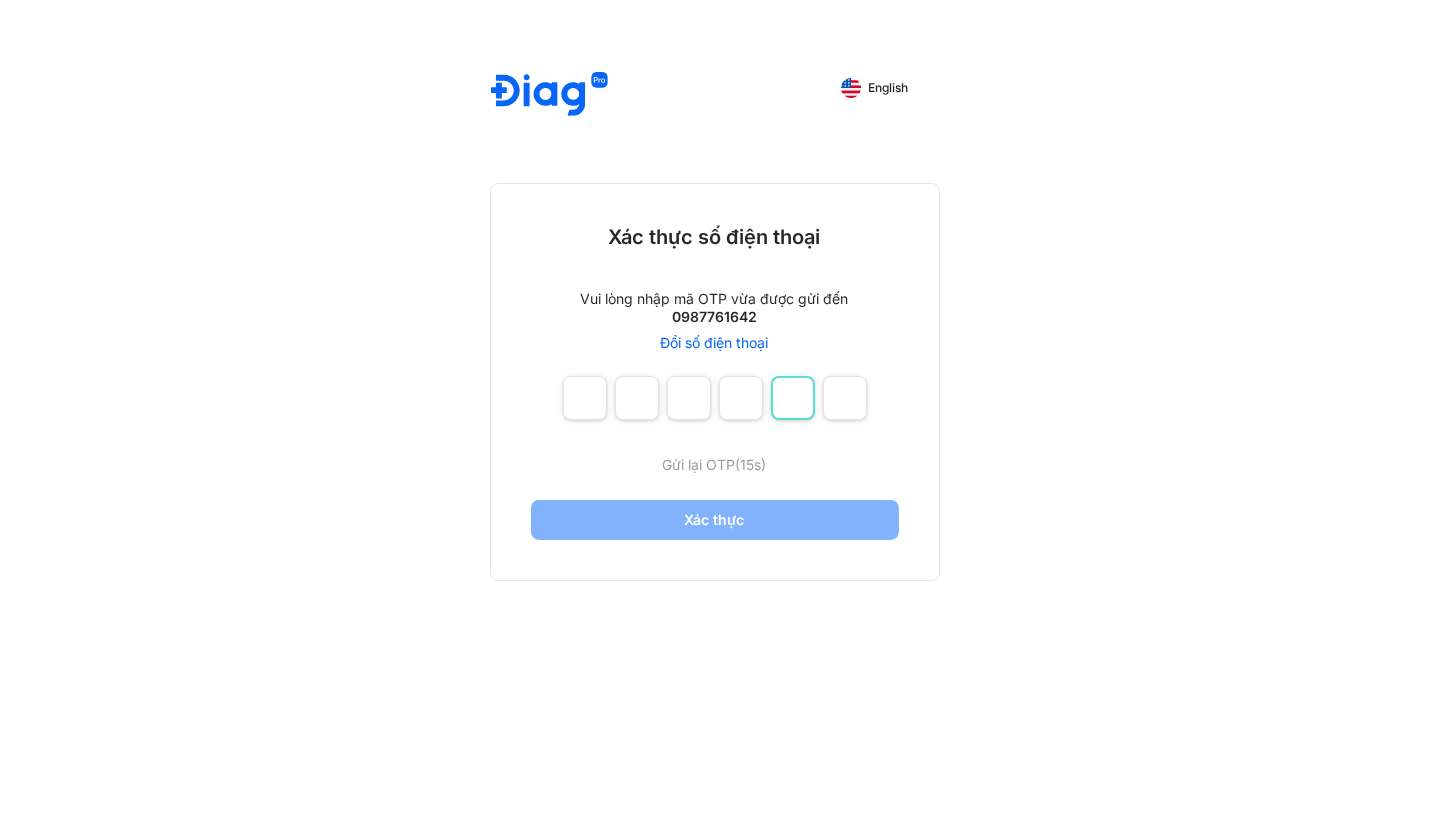 type on "*" 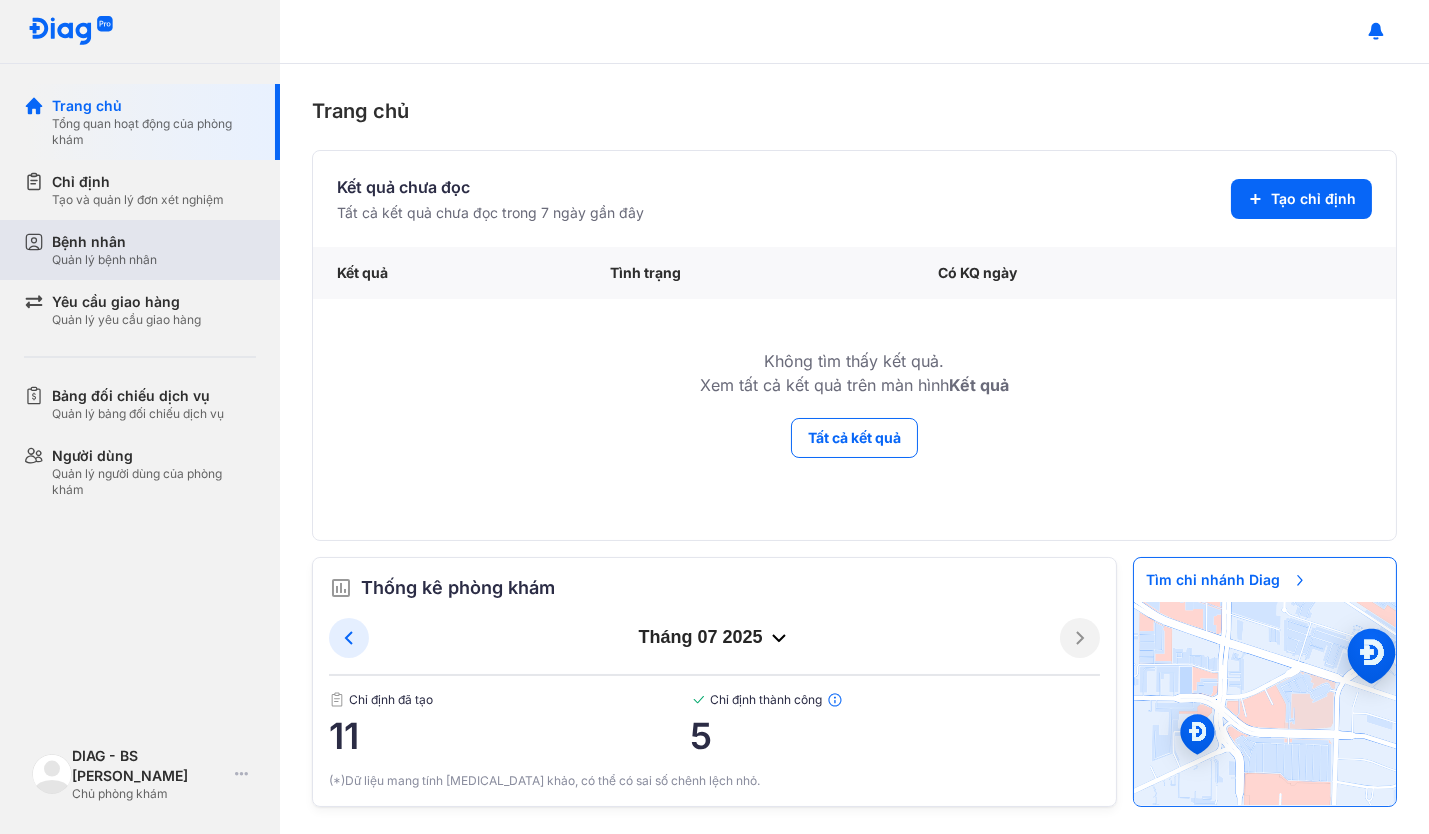 click on "Bệnh nhân Quản lý bệnh nhân" at bounding box center (154, 250) 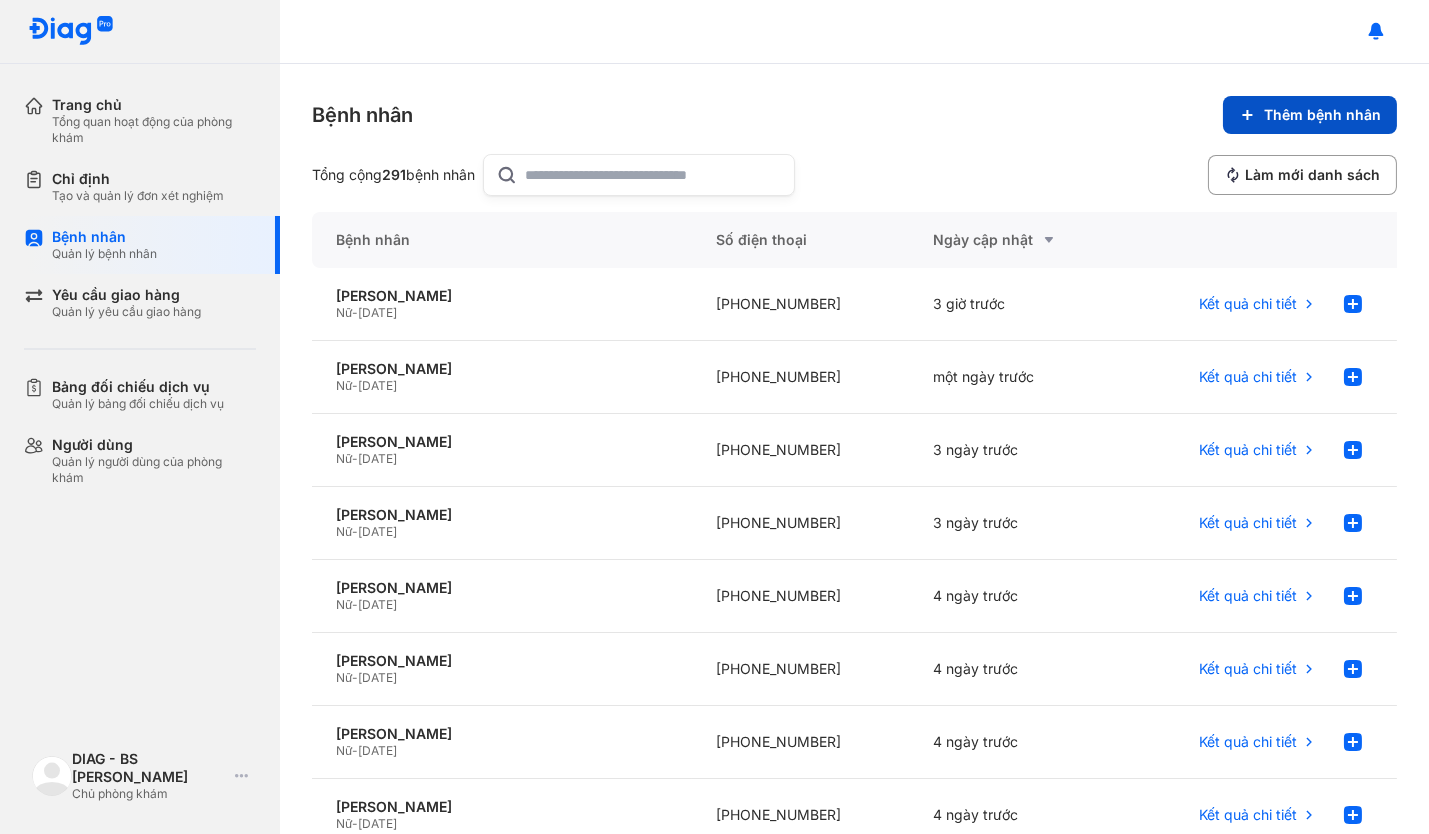 click on "Thêm bệnh nhân" 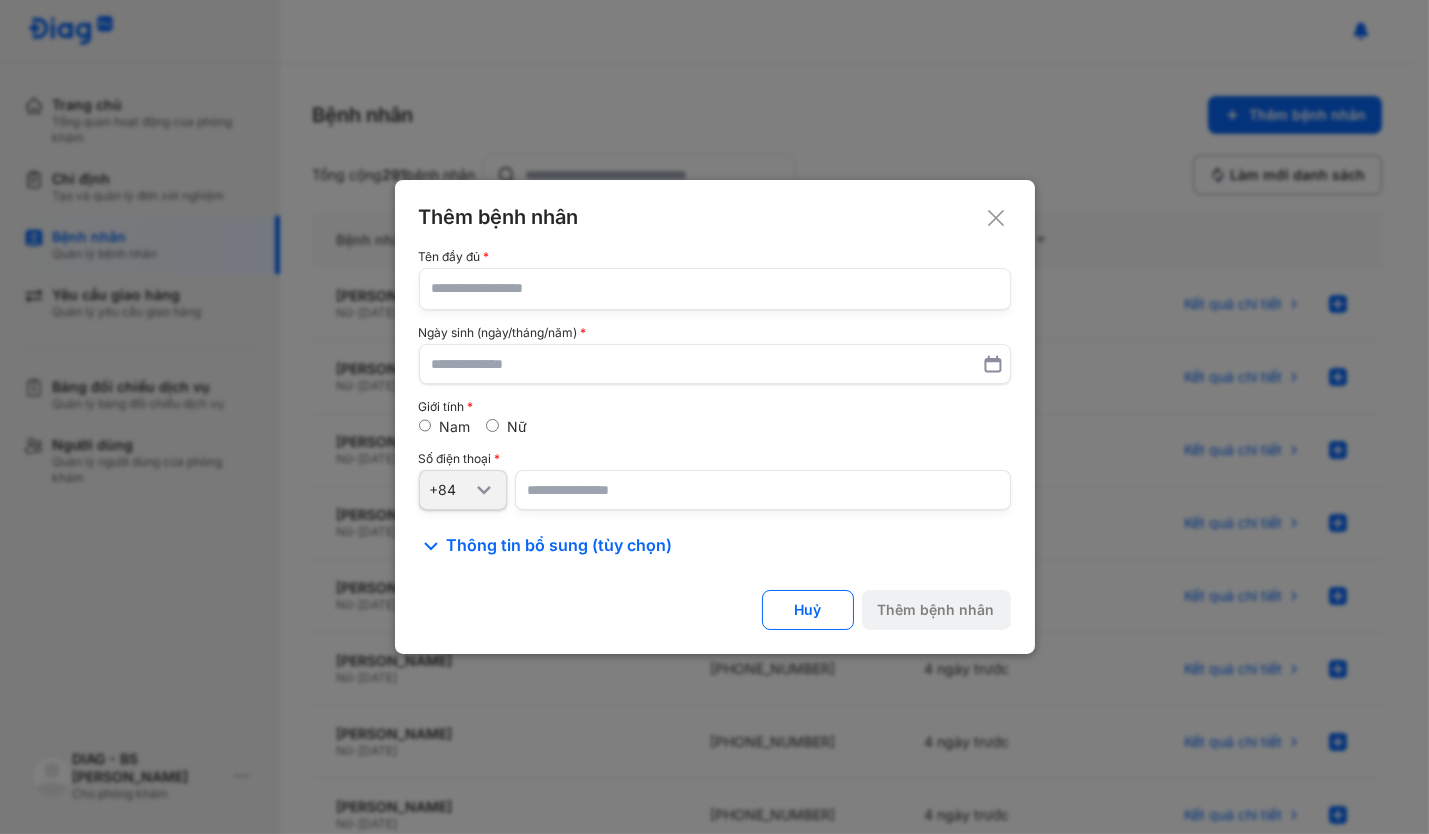 click 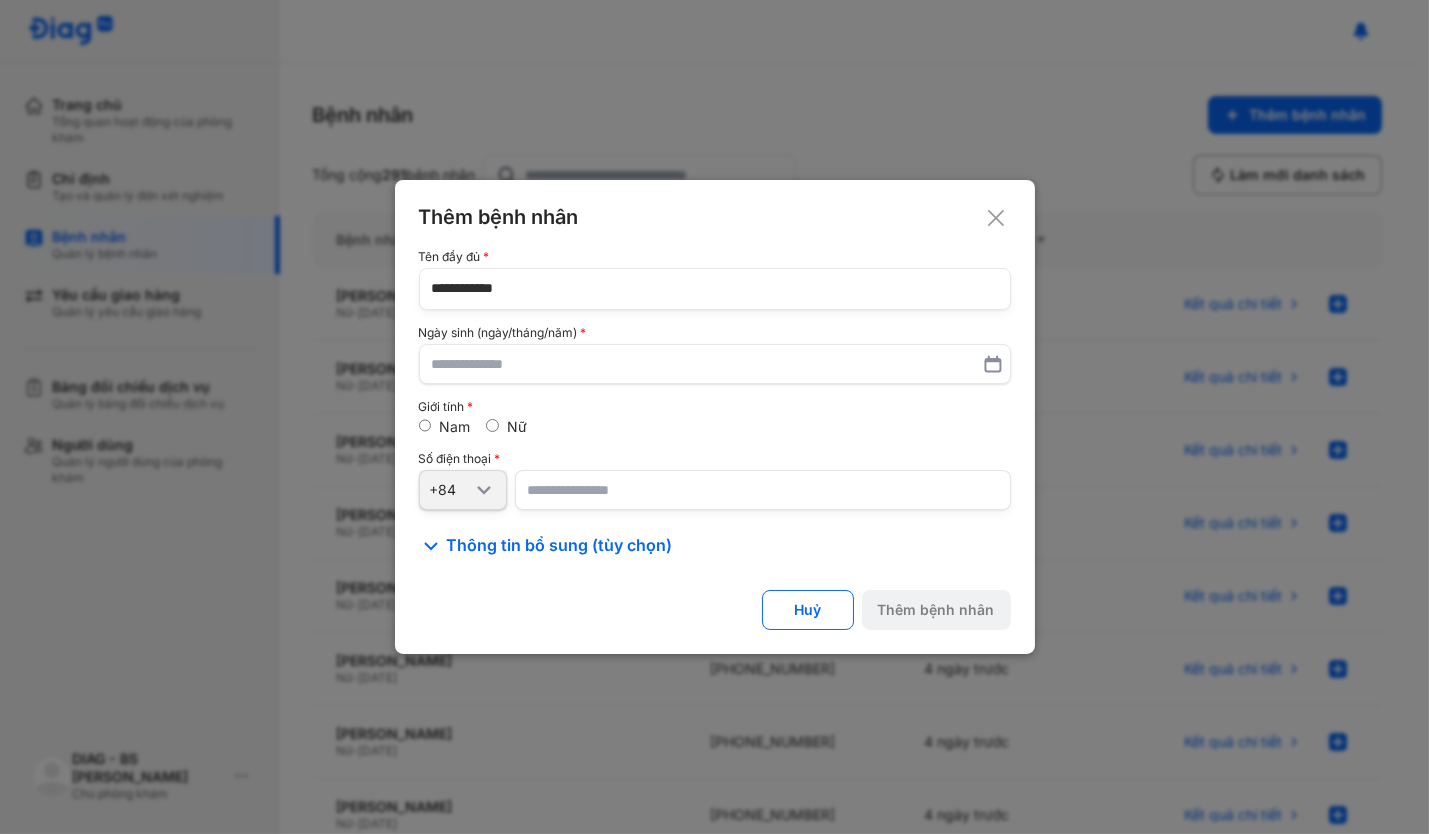 type on "**********" 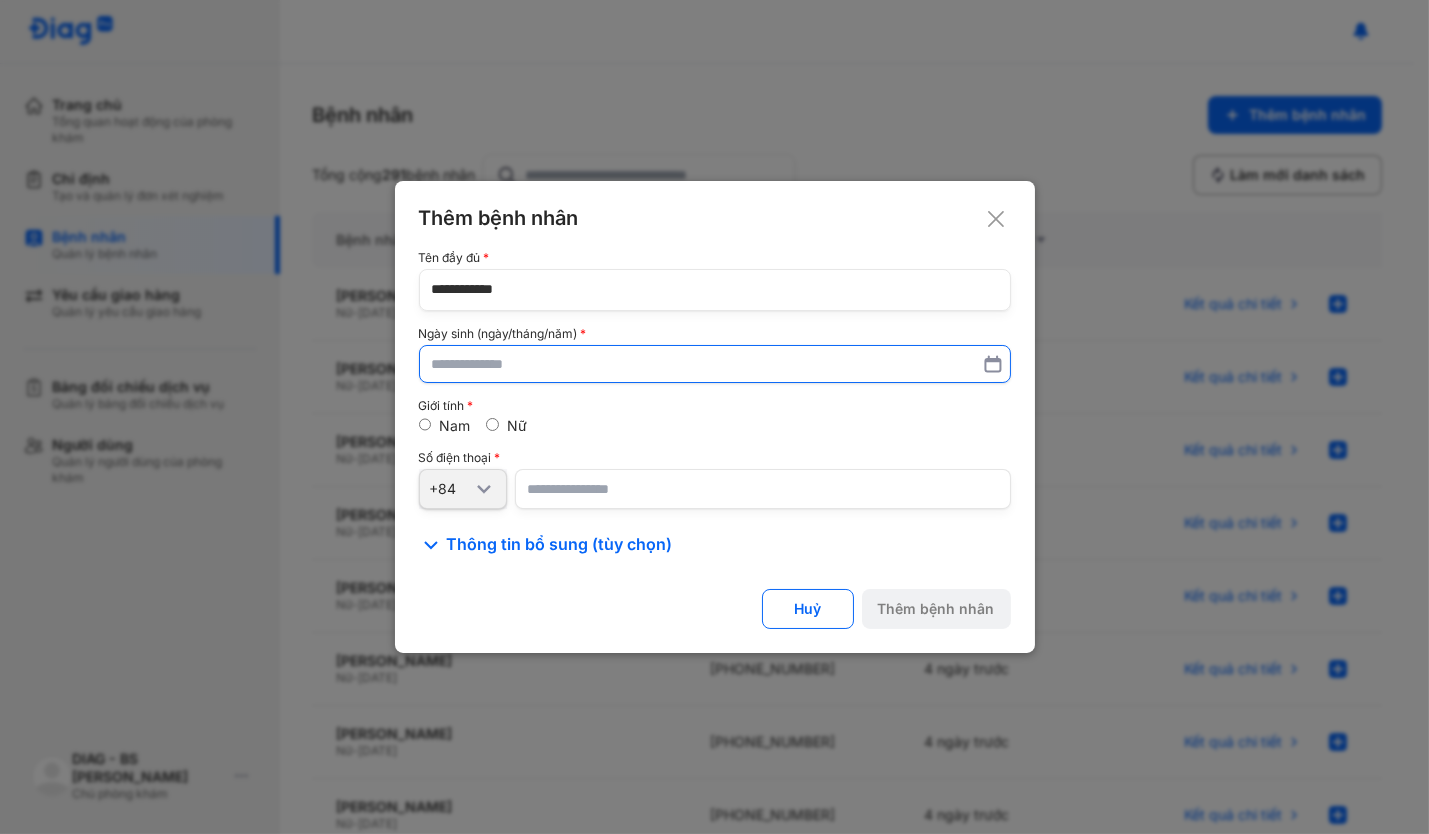 click at bounding box center [715, 364] 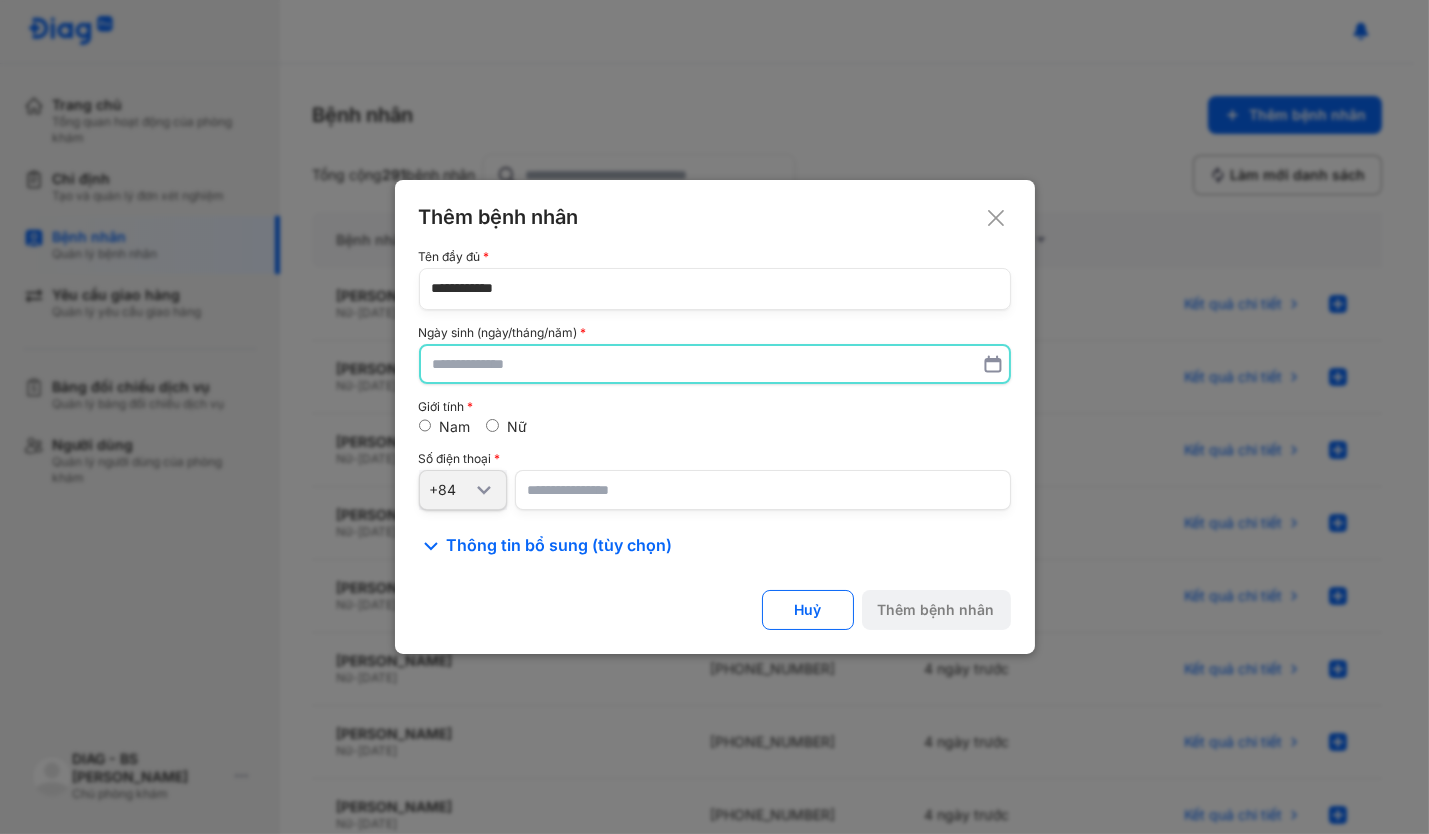 paste on "**********" 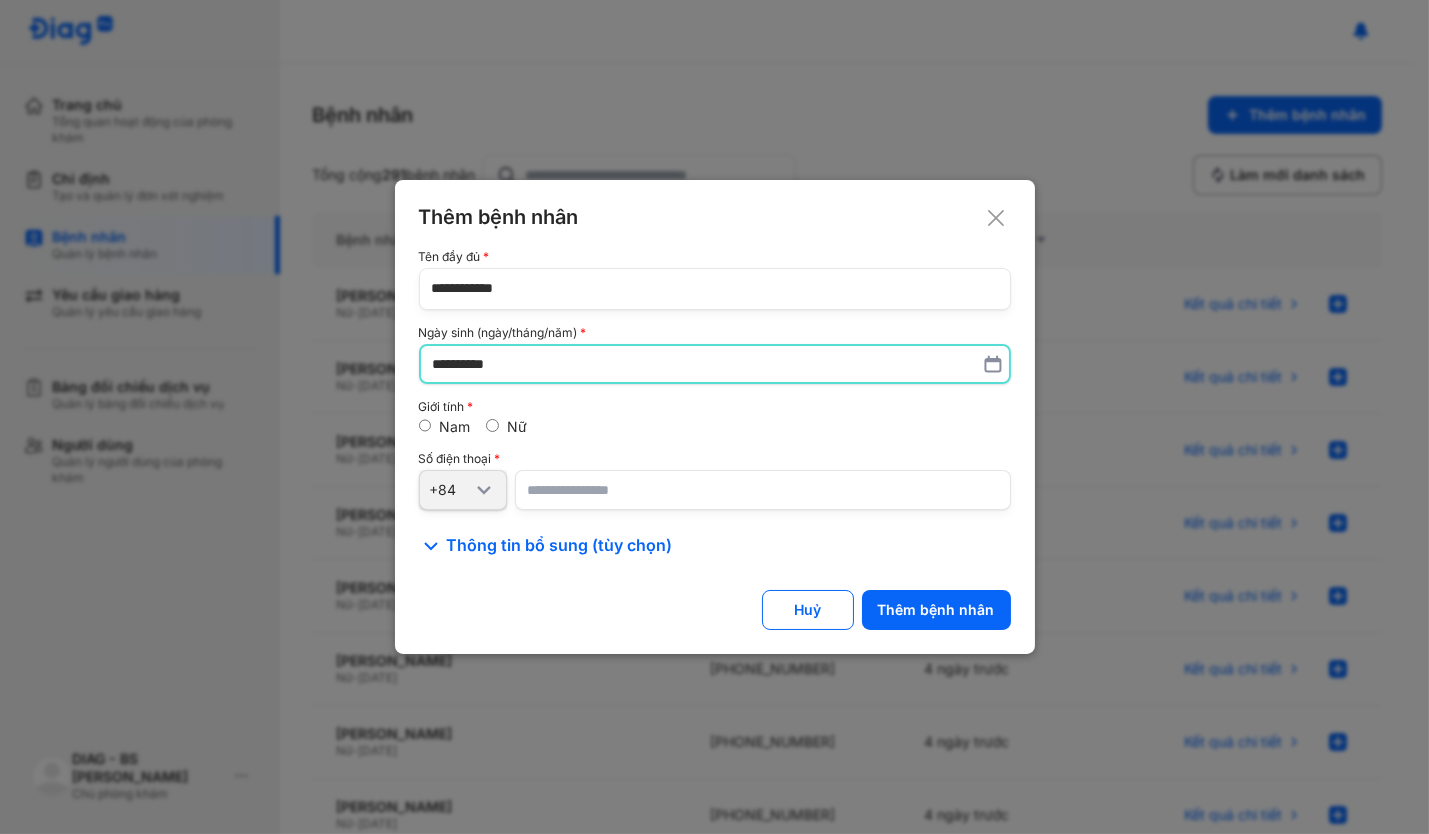 type on "**********" 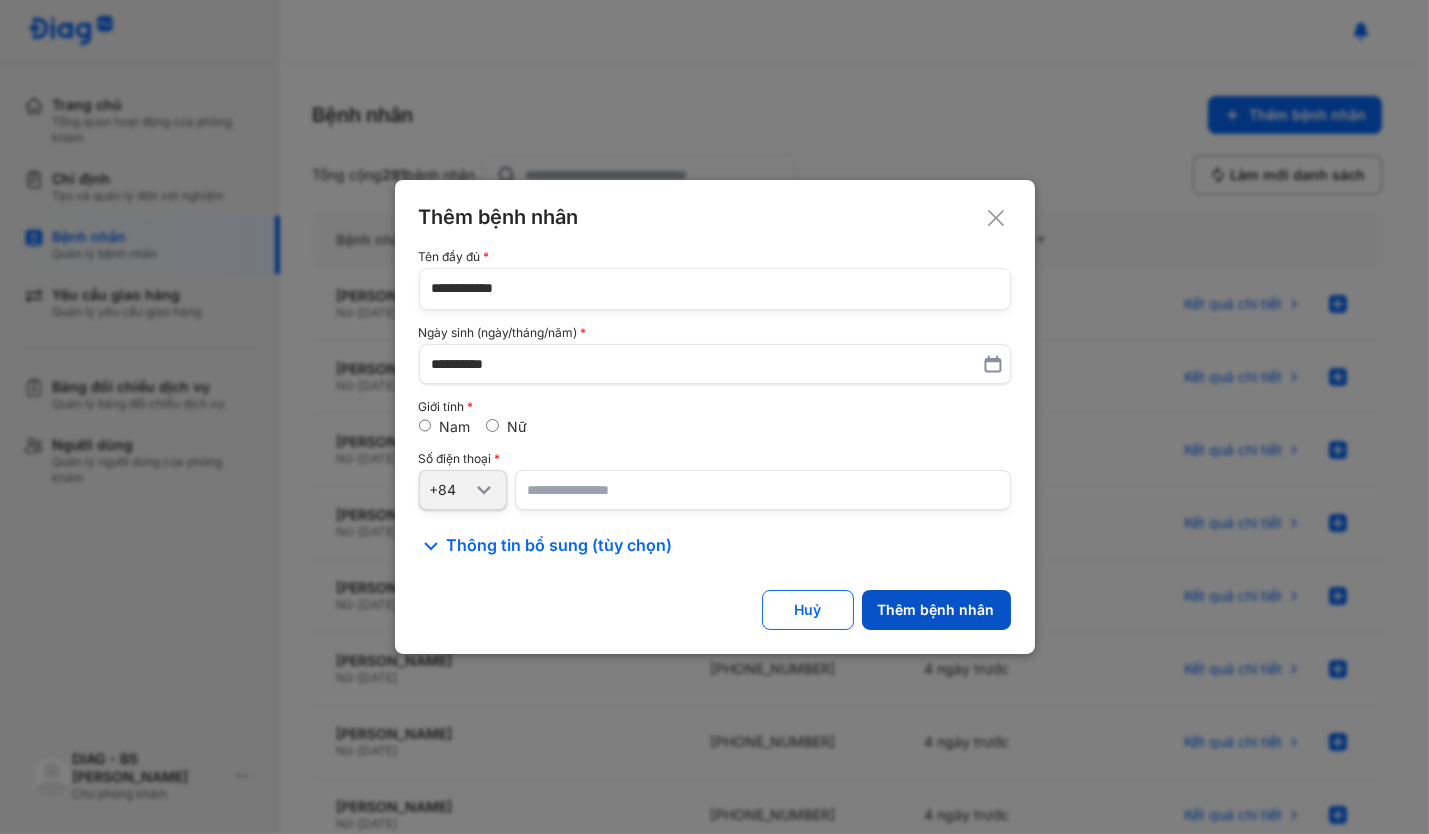 click on "Thêm bệnh nhân" 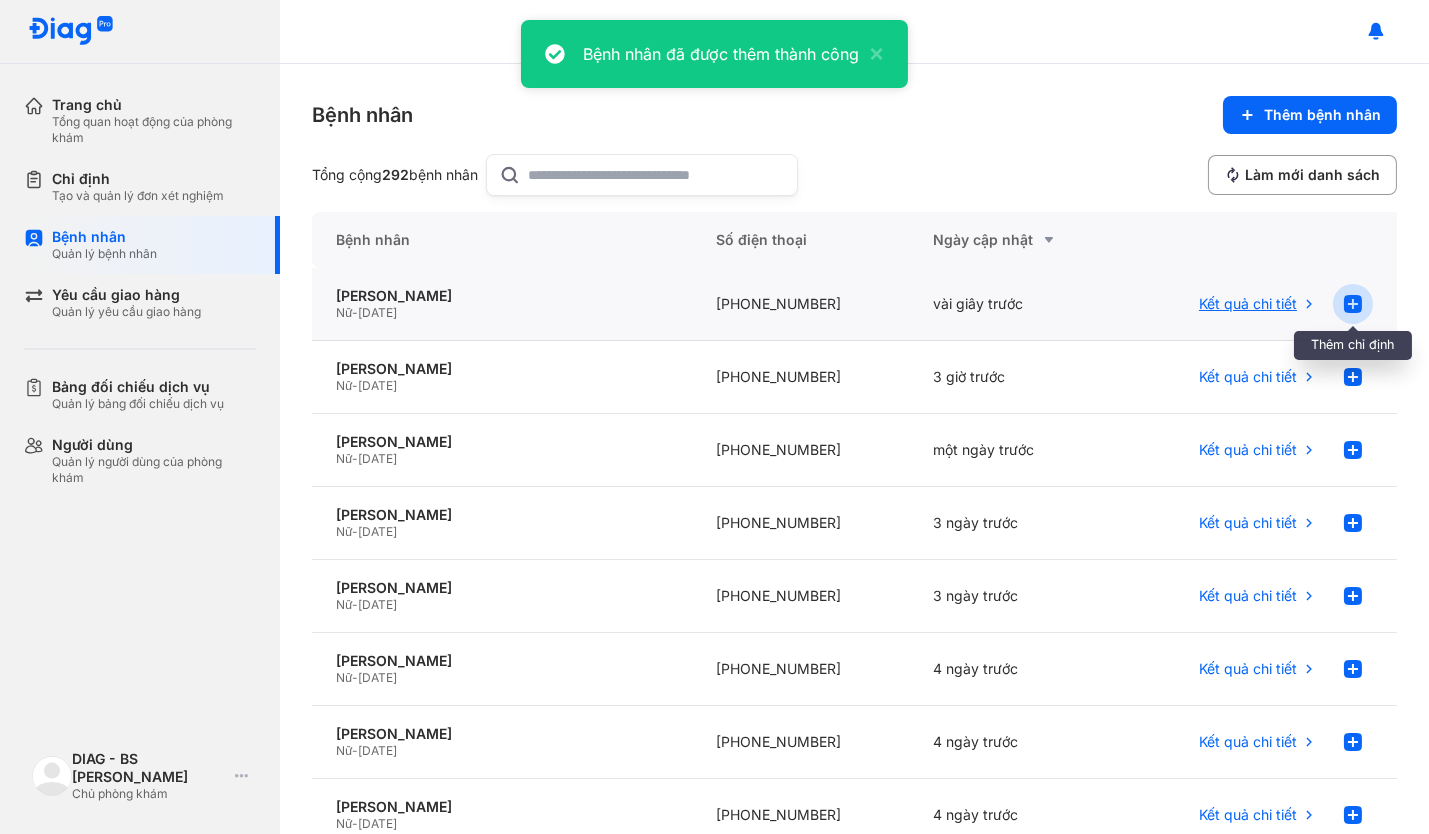 click 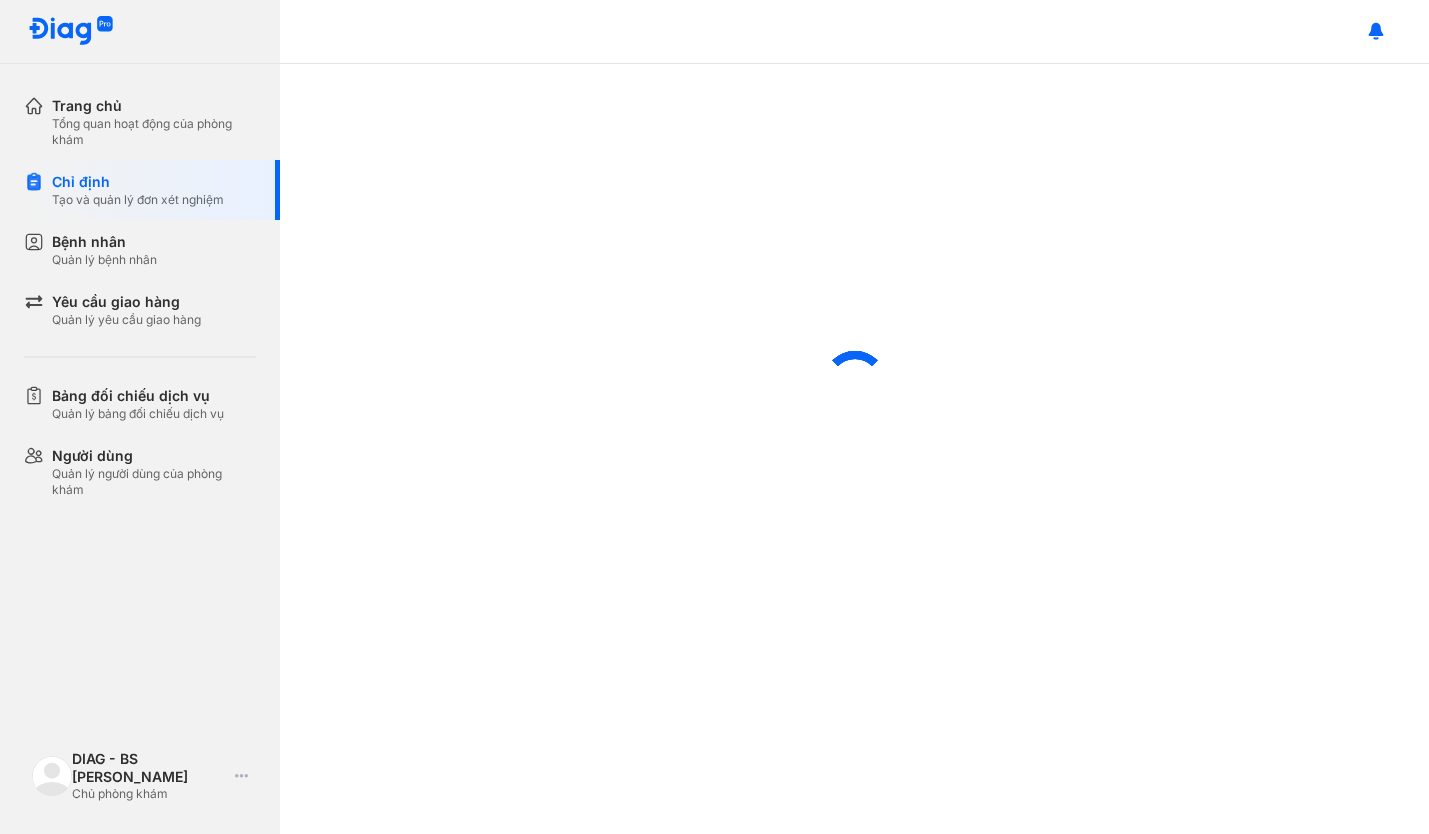 scroll, scrollTop: 0, scrollLeft: 0, axis: both 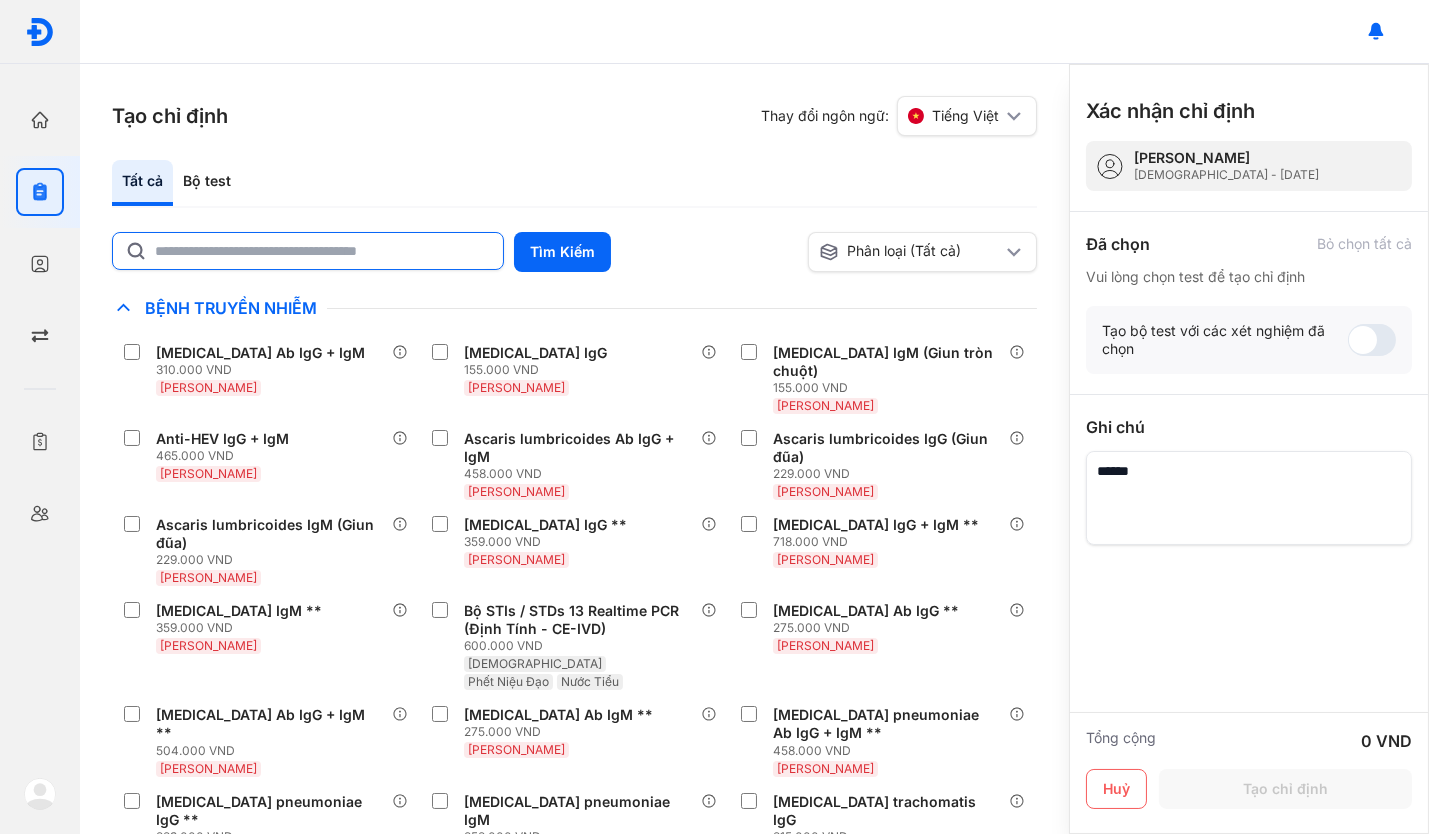 click 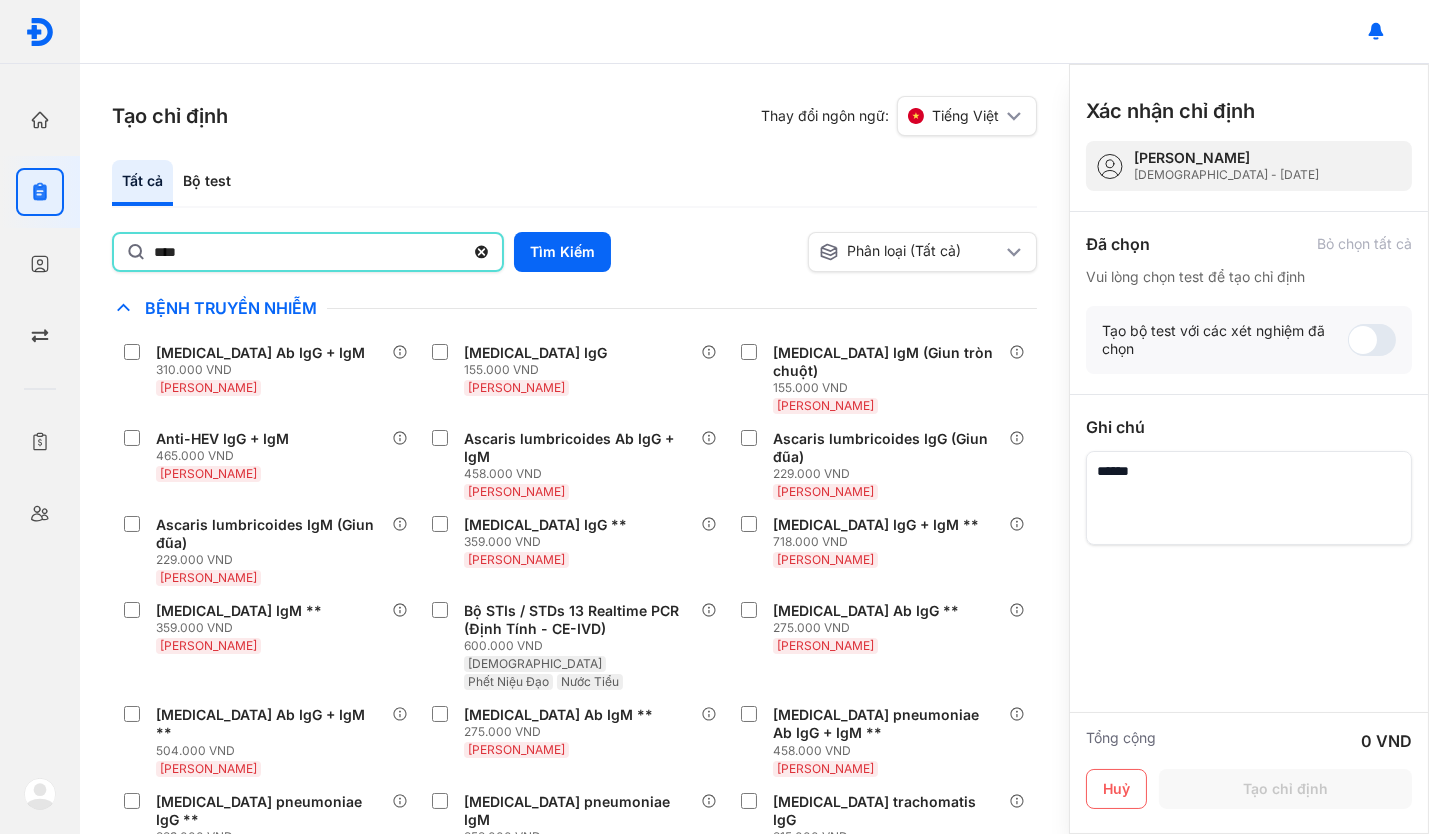 click on "****" 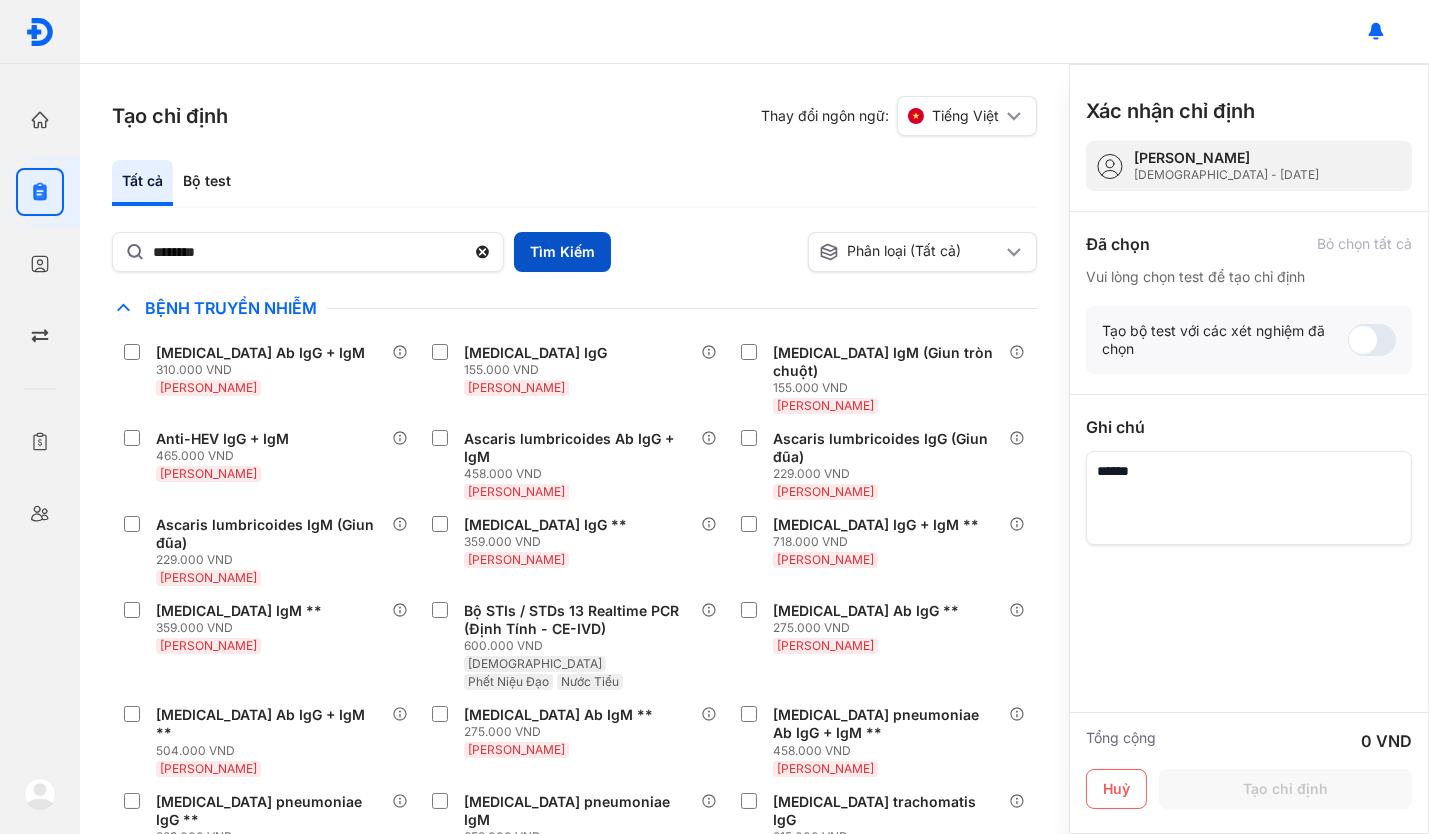 click on "Tìm Kiếm" at bounding box center [562, 252] 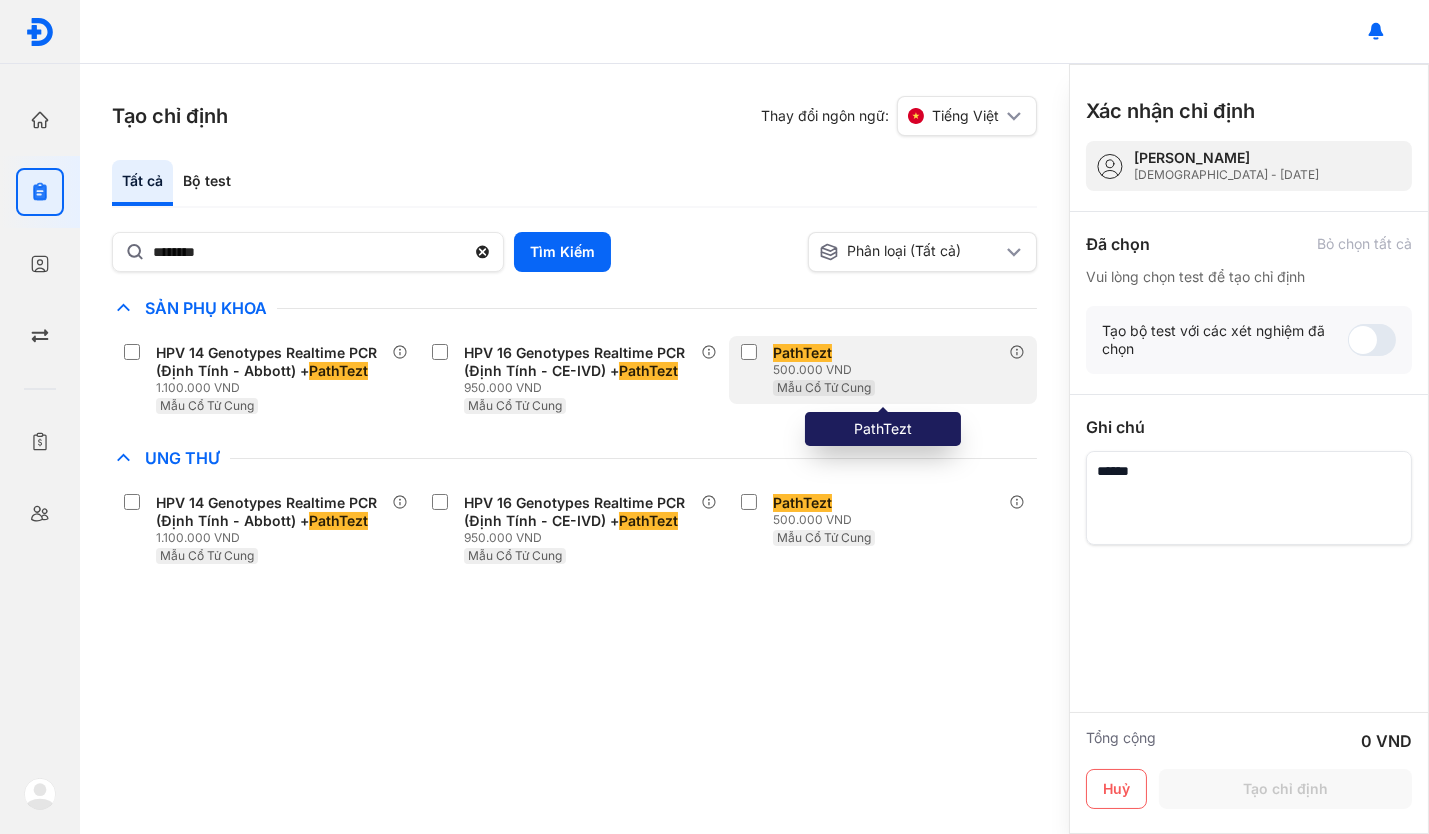 click at bounding box center [753, 354] 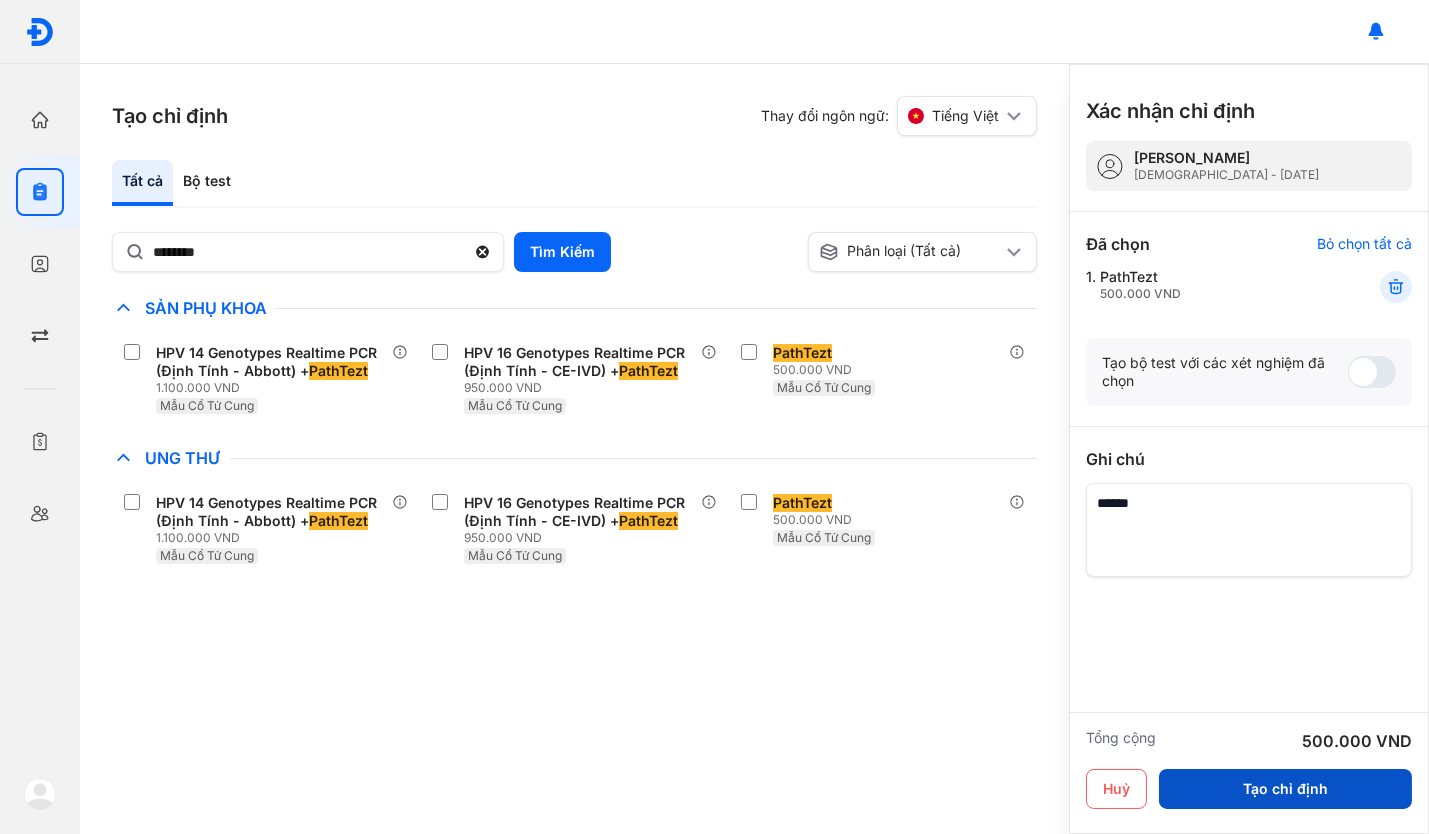 click on "Tạo chỉ định" at bounding box center [1285, 789] 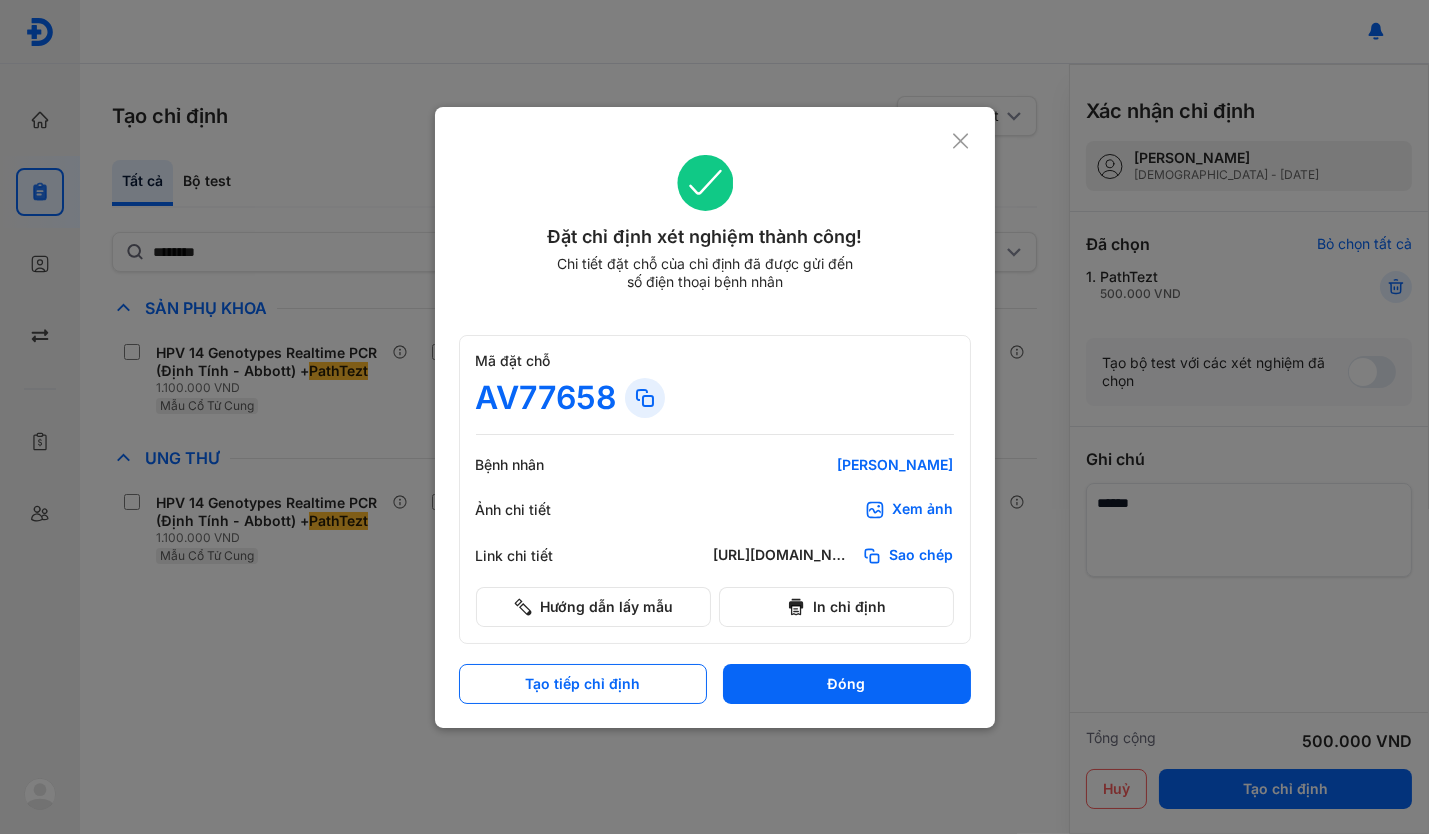 click 